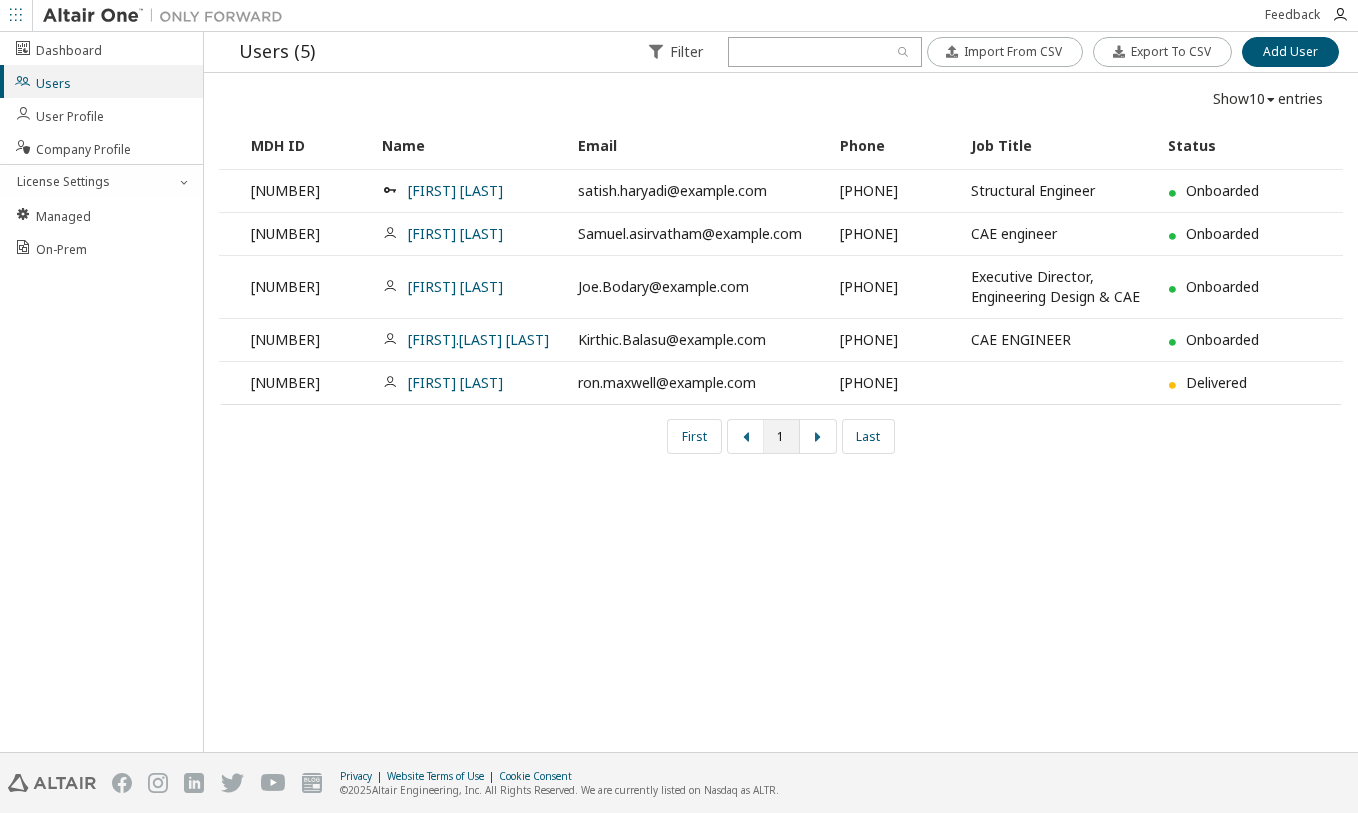 scroll, scrollTop: 0, scrollLeft: 0, axis: both 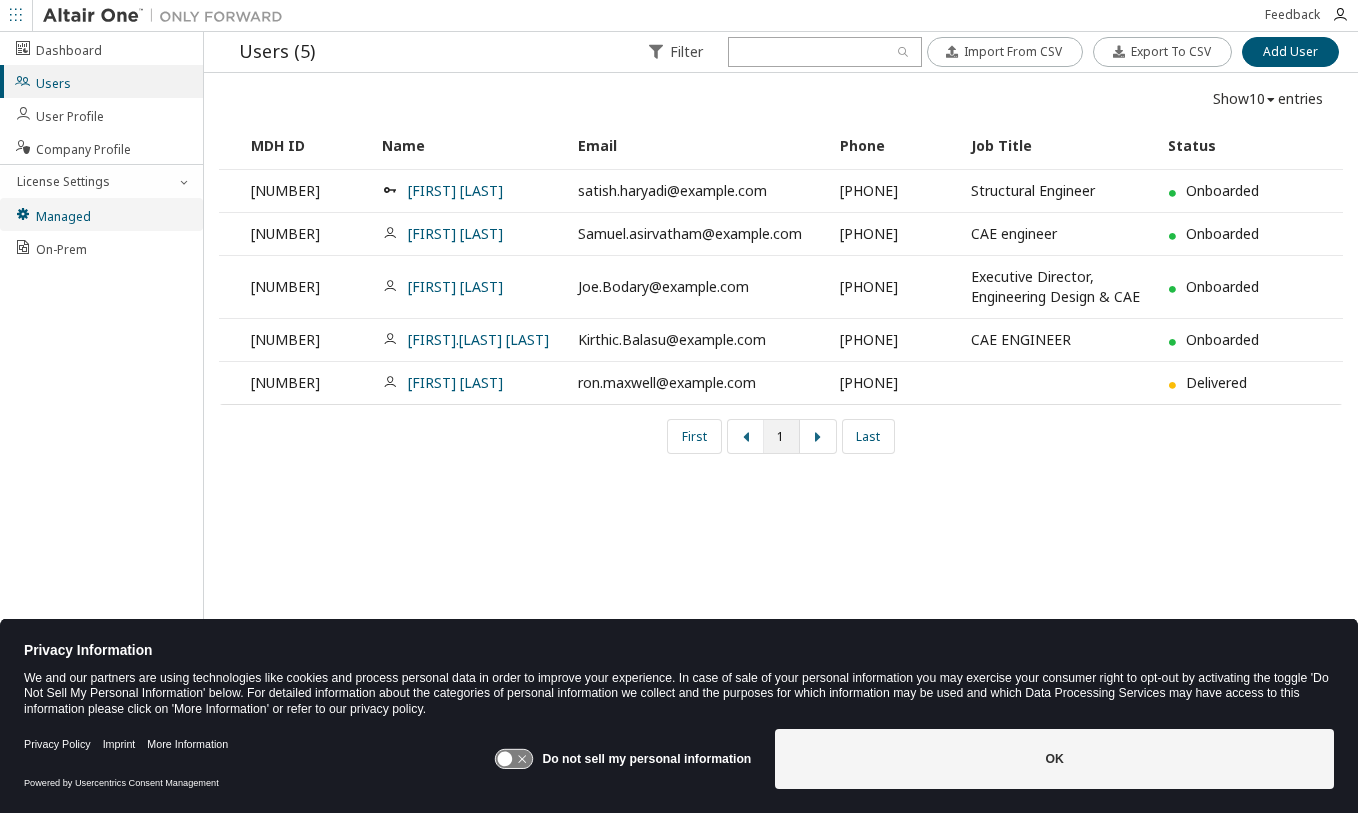 click on "Managed" at bounding box center (101, 214) 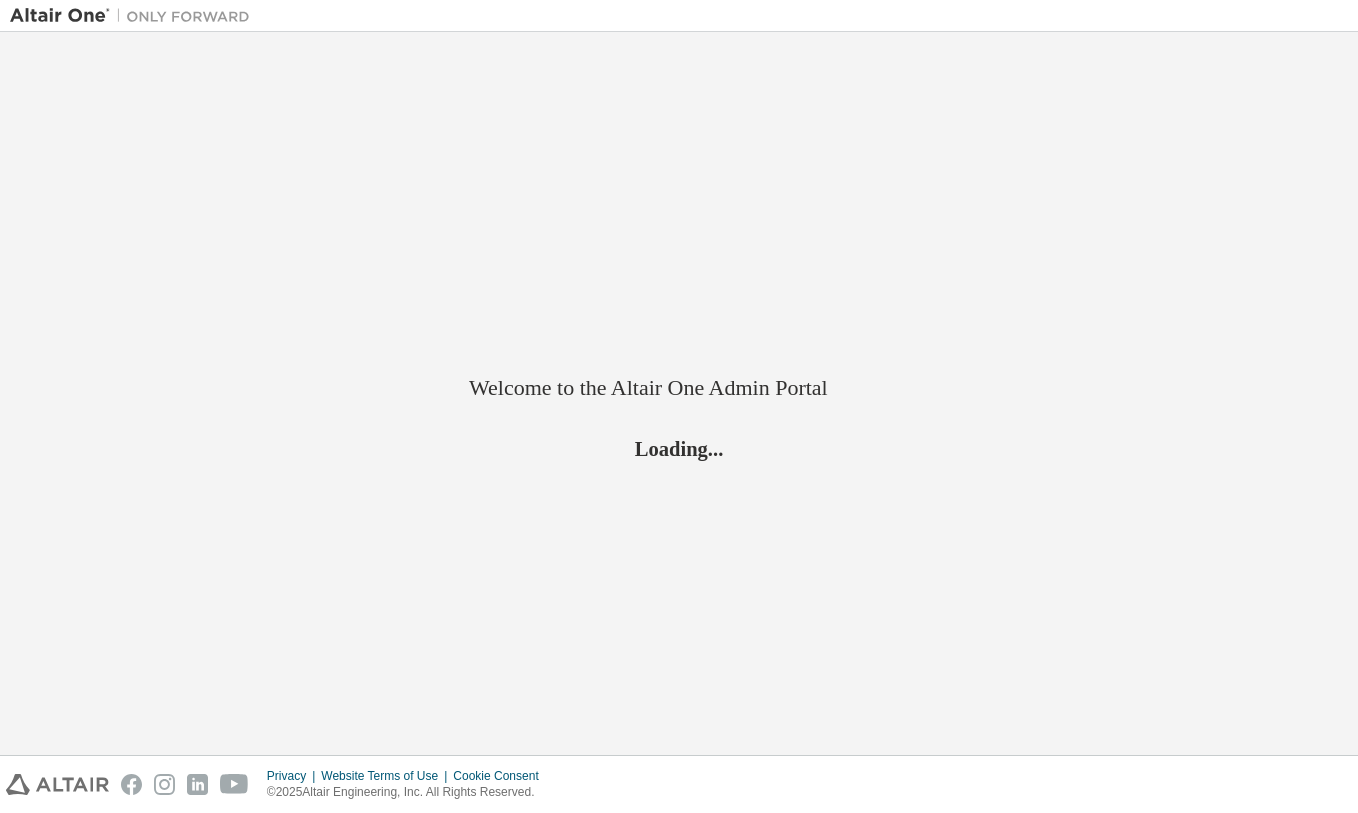 scroll, scrollTop: 0, scrollLeft: 0, axis: both 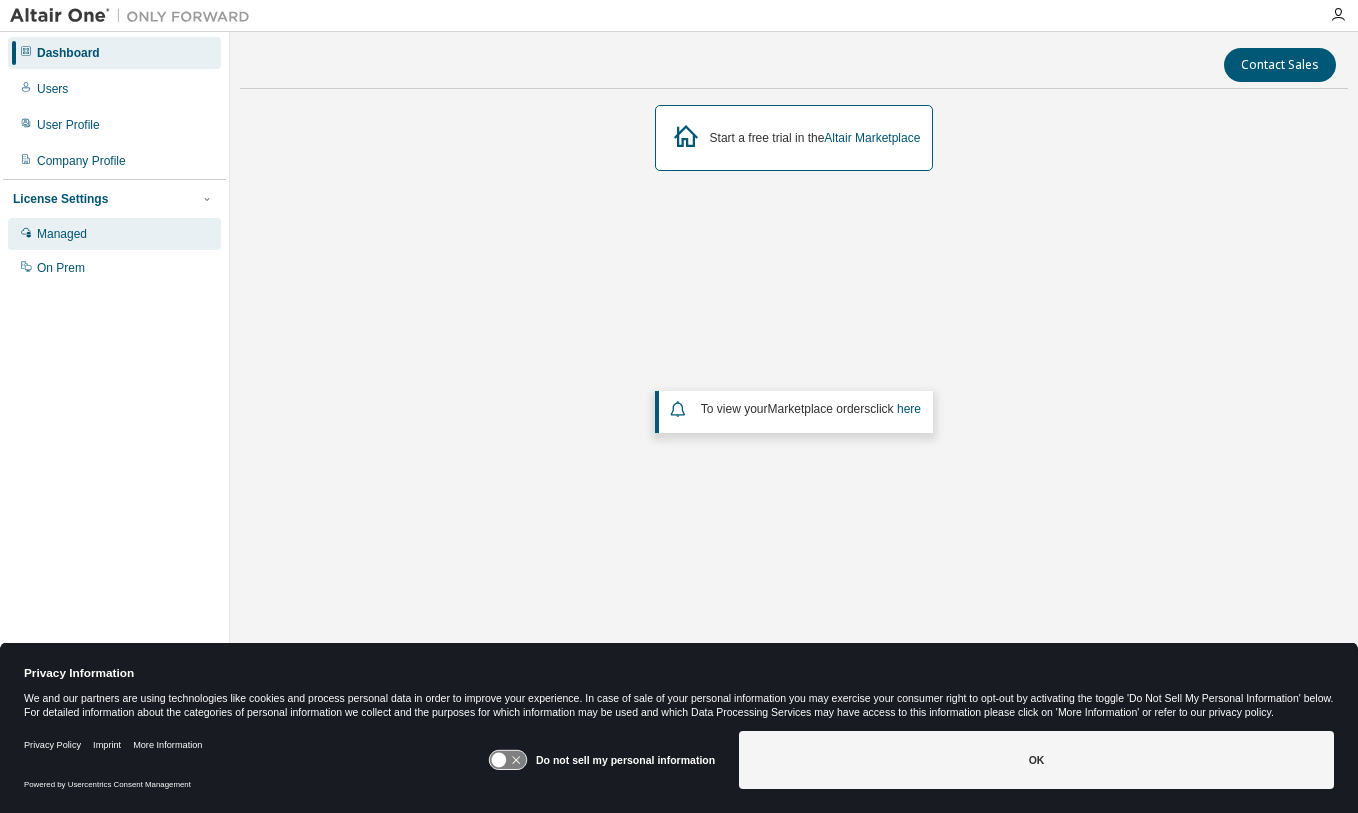 click on "Managed" at bounding box center [114, 234] 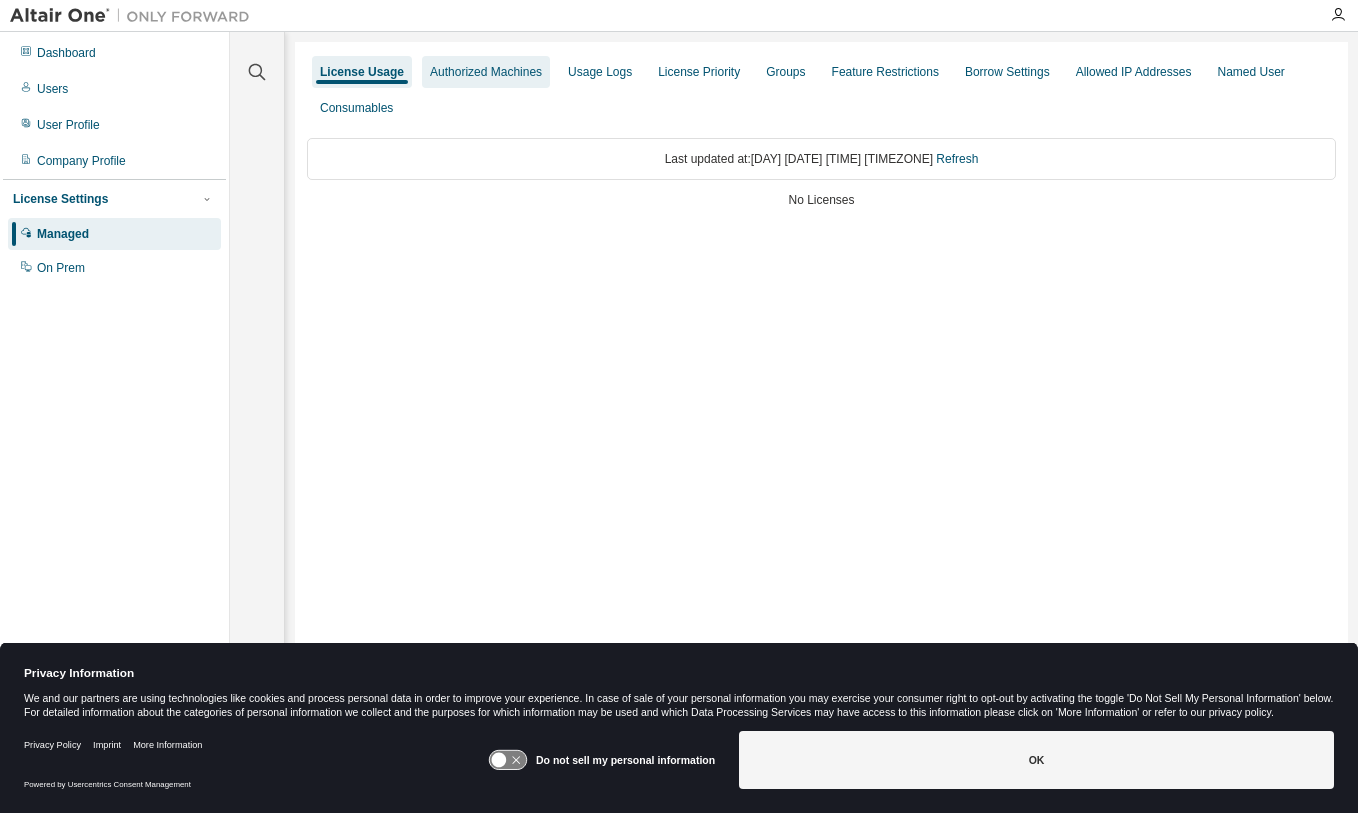 click on "Authorized Machines" at bounding box center [486, 72] 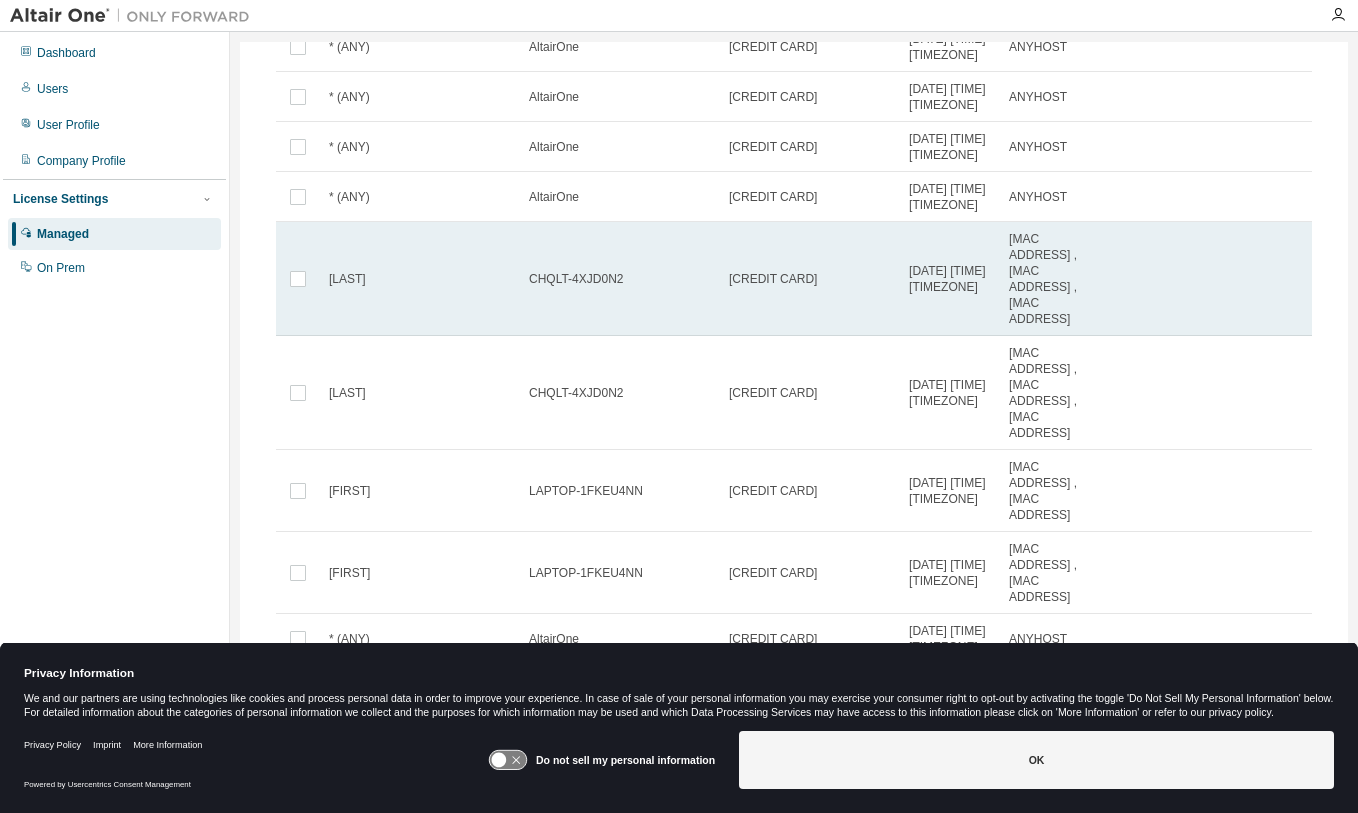 scroll, scrollTop: 304, scrollLeft: 0, axis: vertical 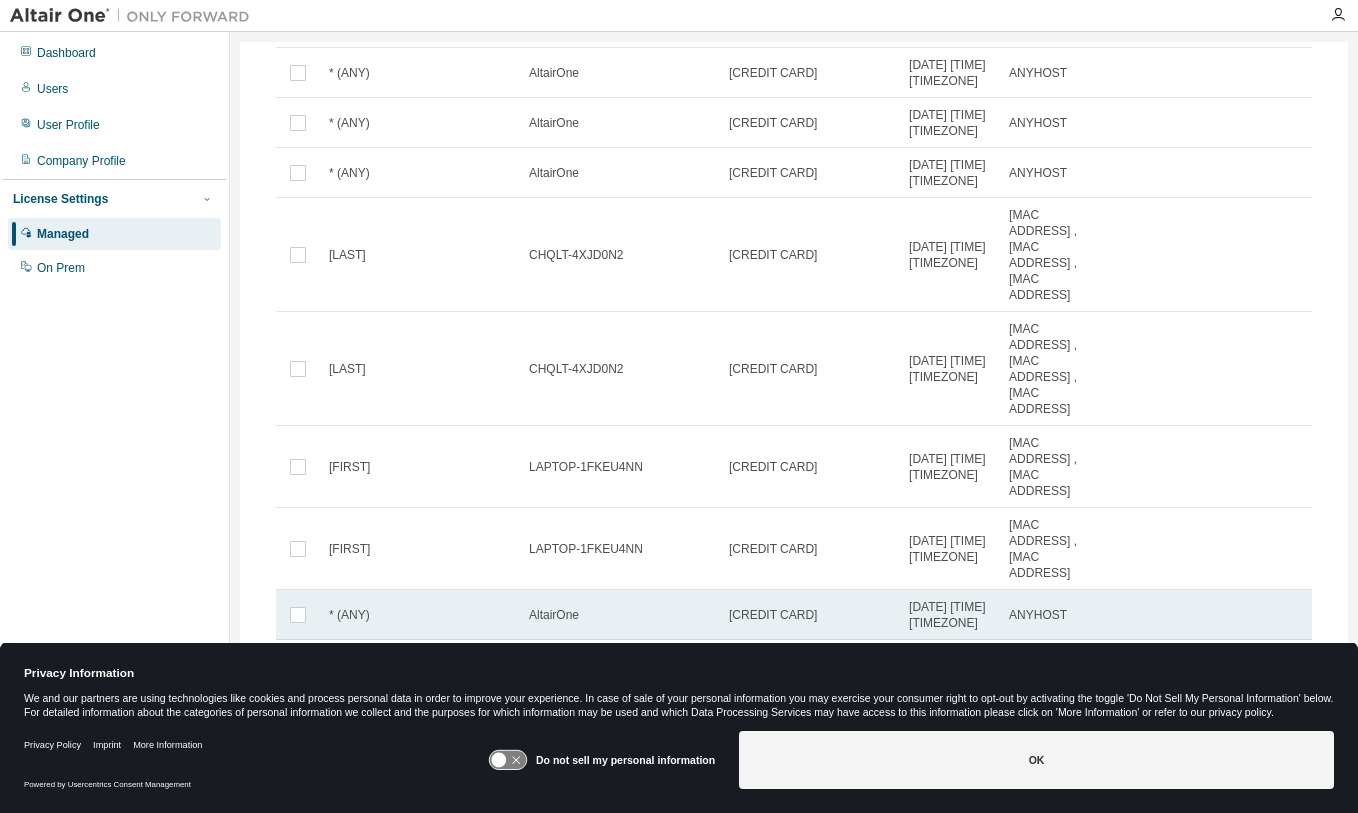 click on "[DATE] [TIME] [TIMEZONE]" at bounding box center (950, 615) 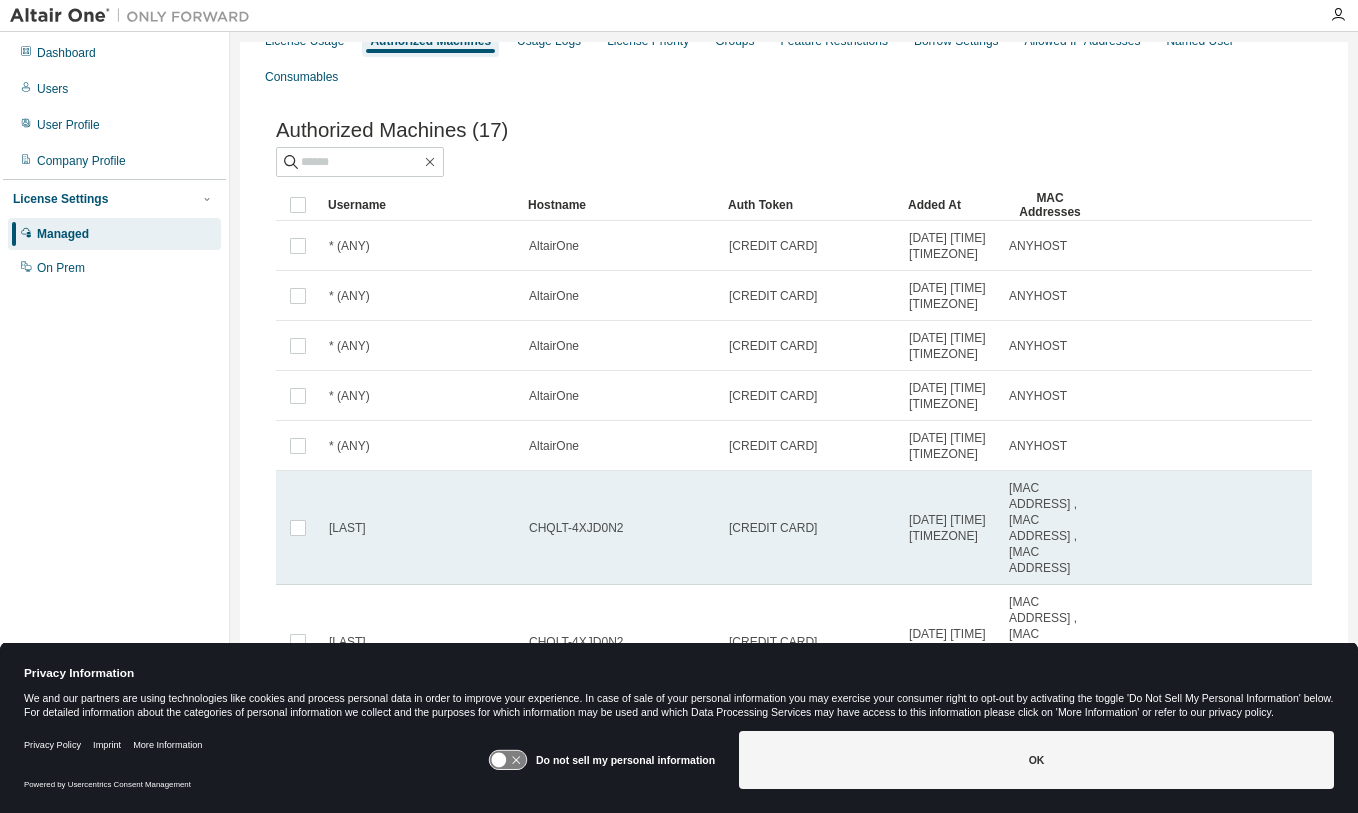 scroll, scrollTop: 4, scrollLeft: 0, axis: vertical 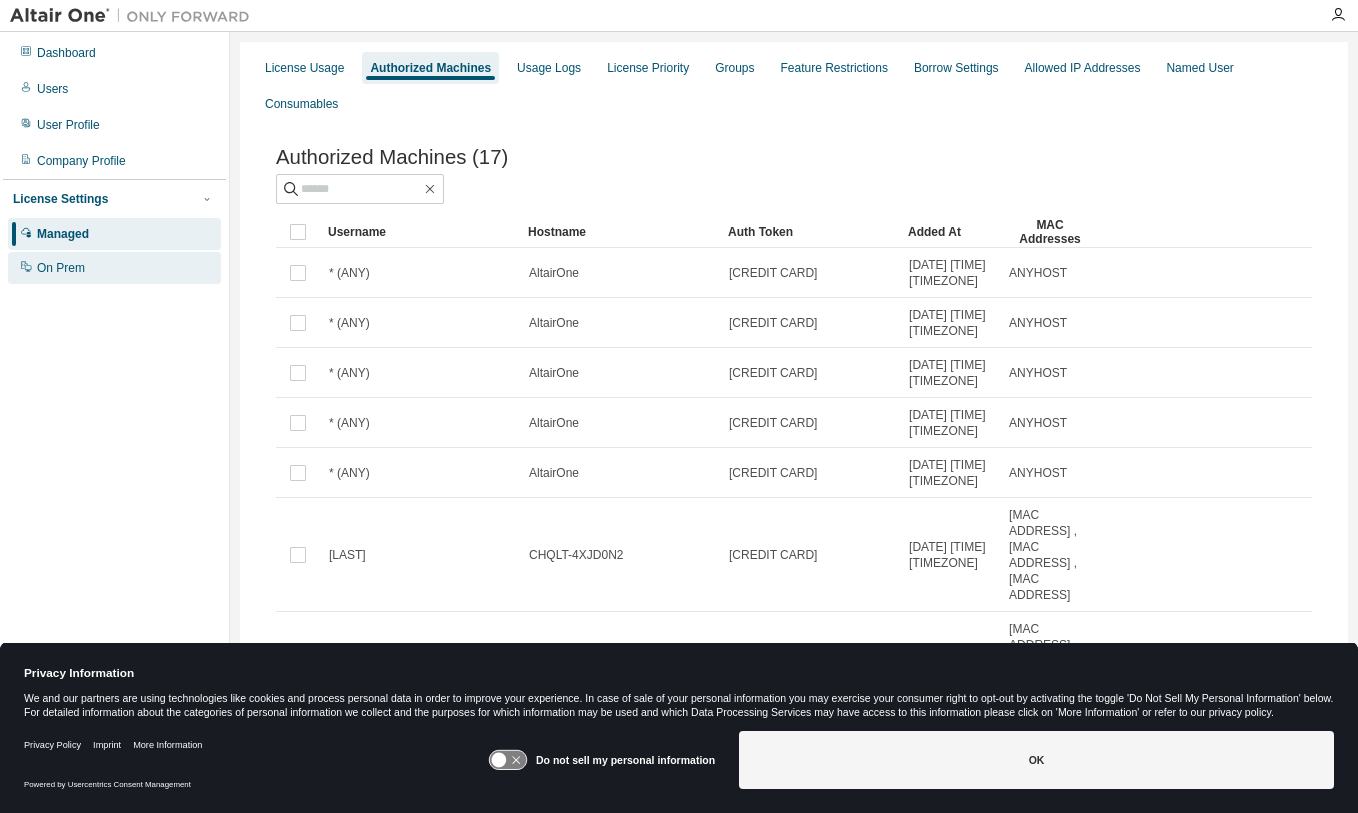 click on "On Prem" at bounding box center (61, 268) 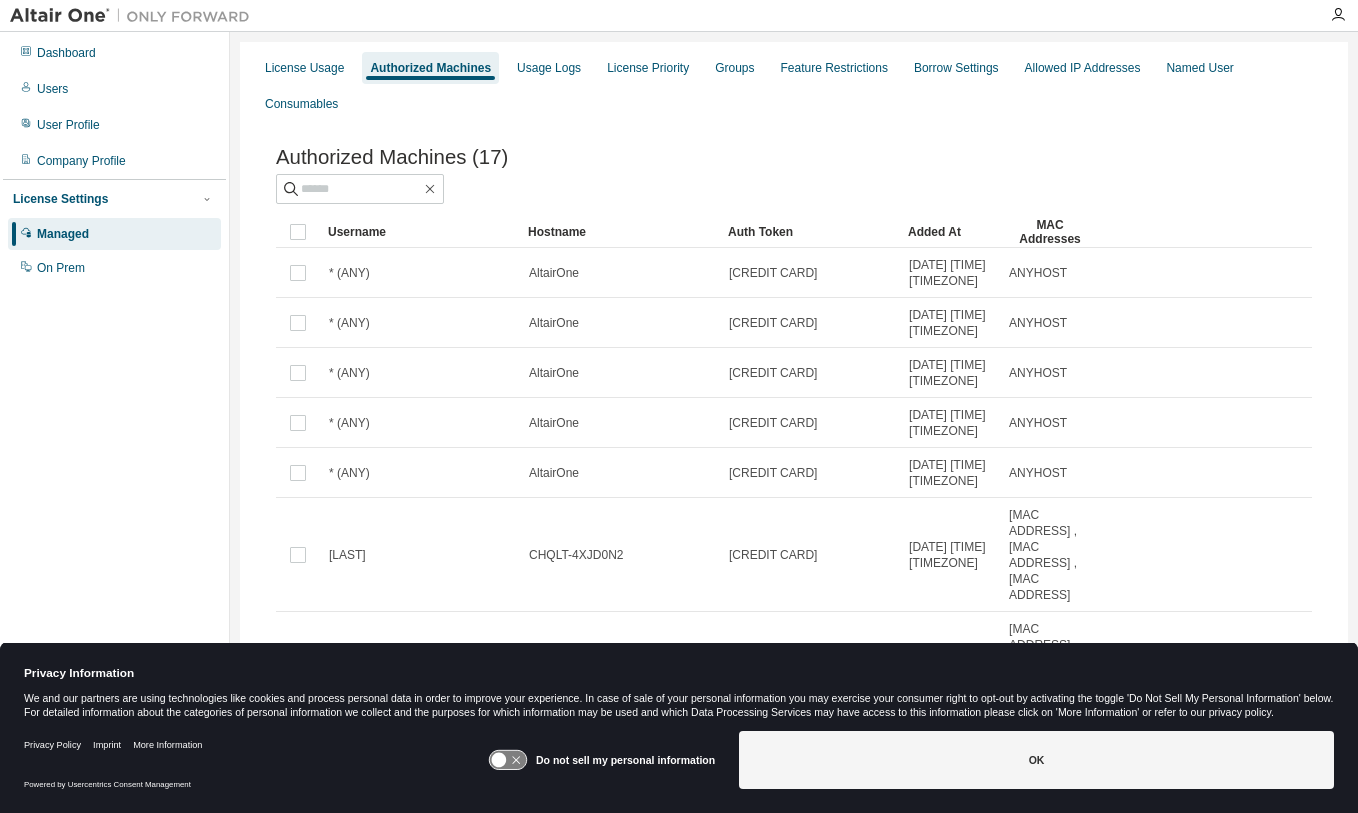scroll, scrollTop: 0, scrollLeft: 0, axis: both 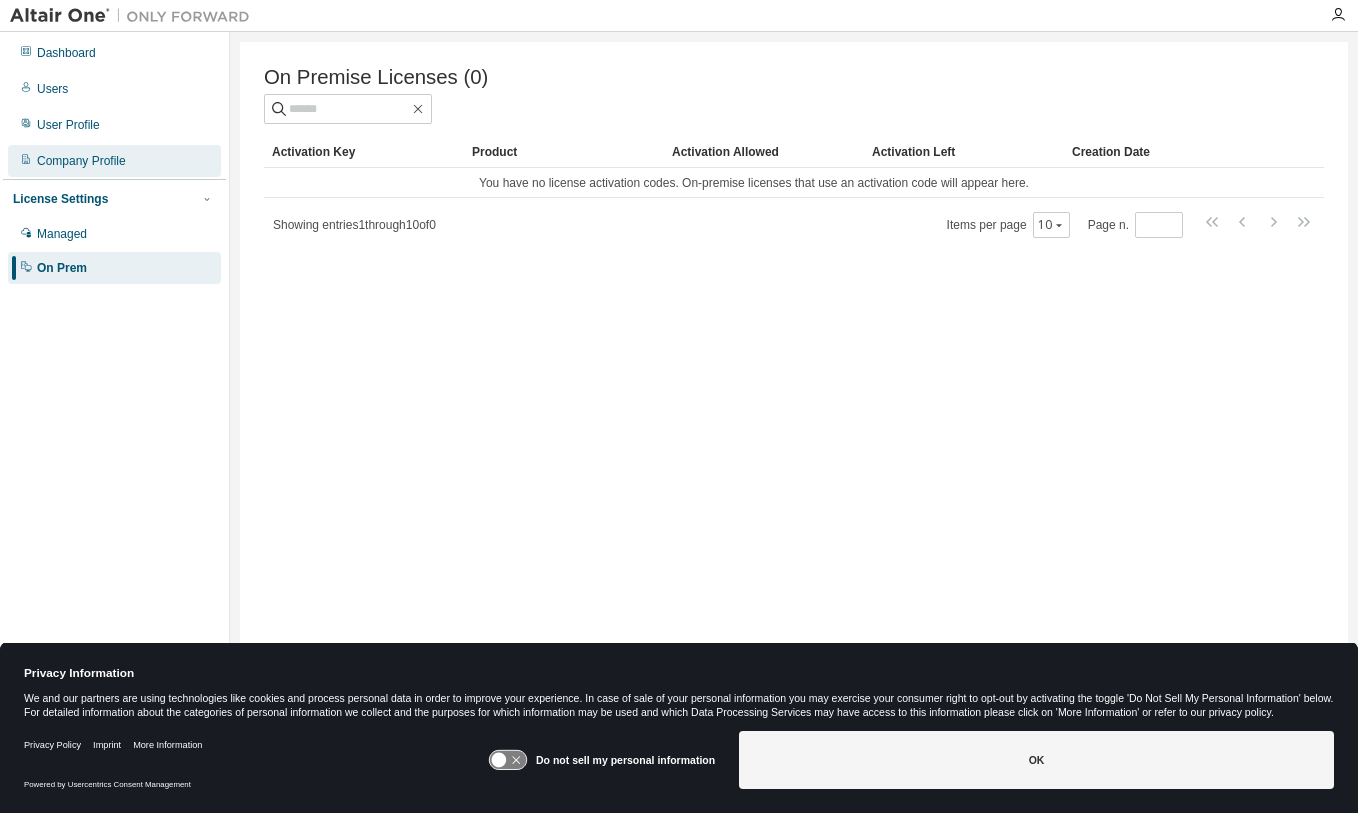click on "Company Profile" at bounding box center [81, 161] 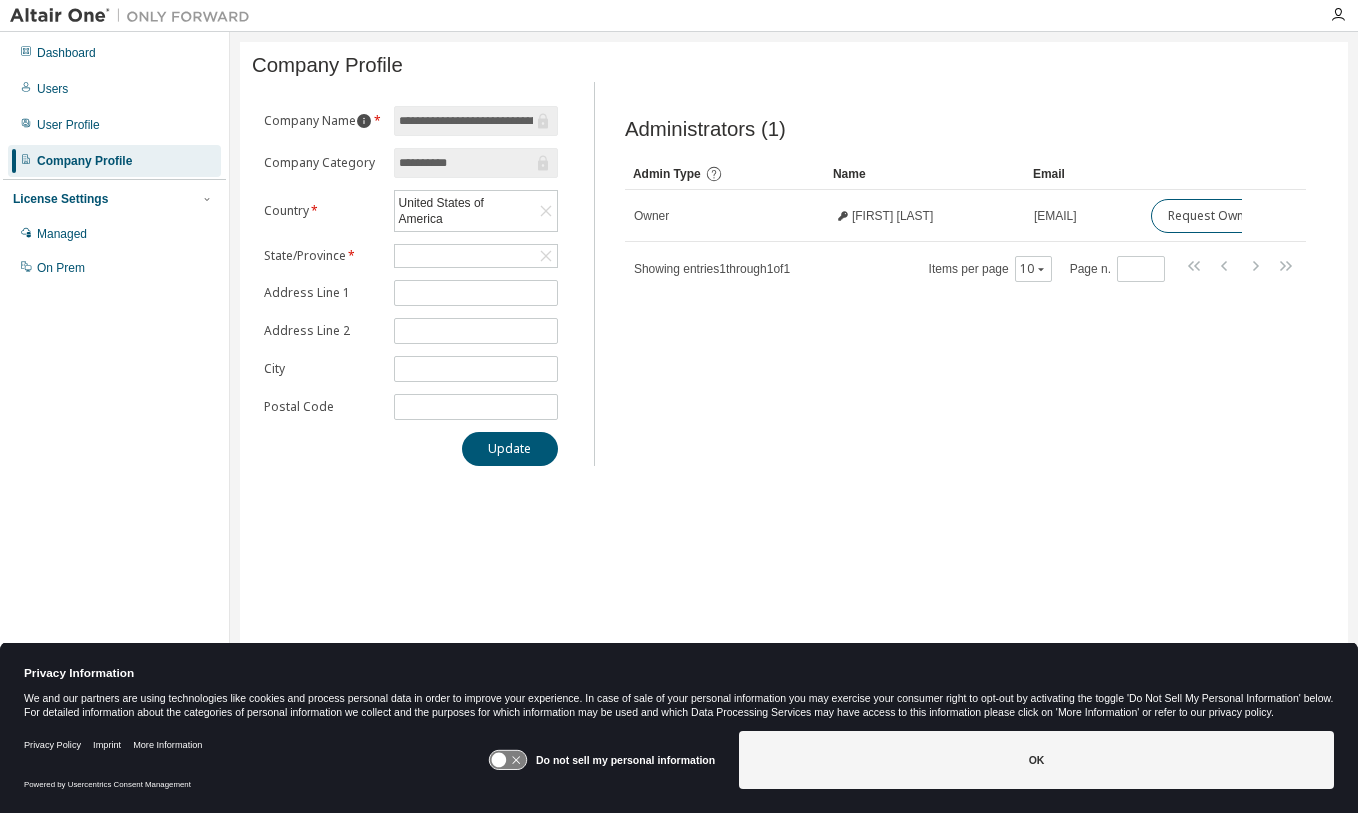 click 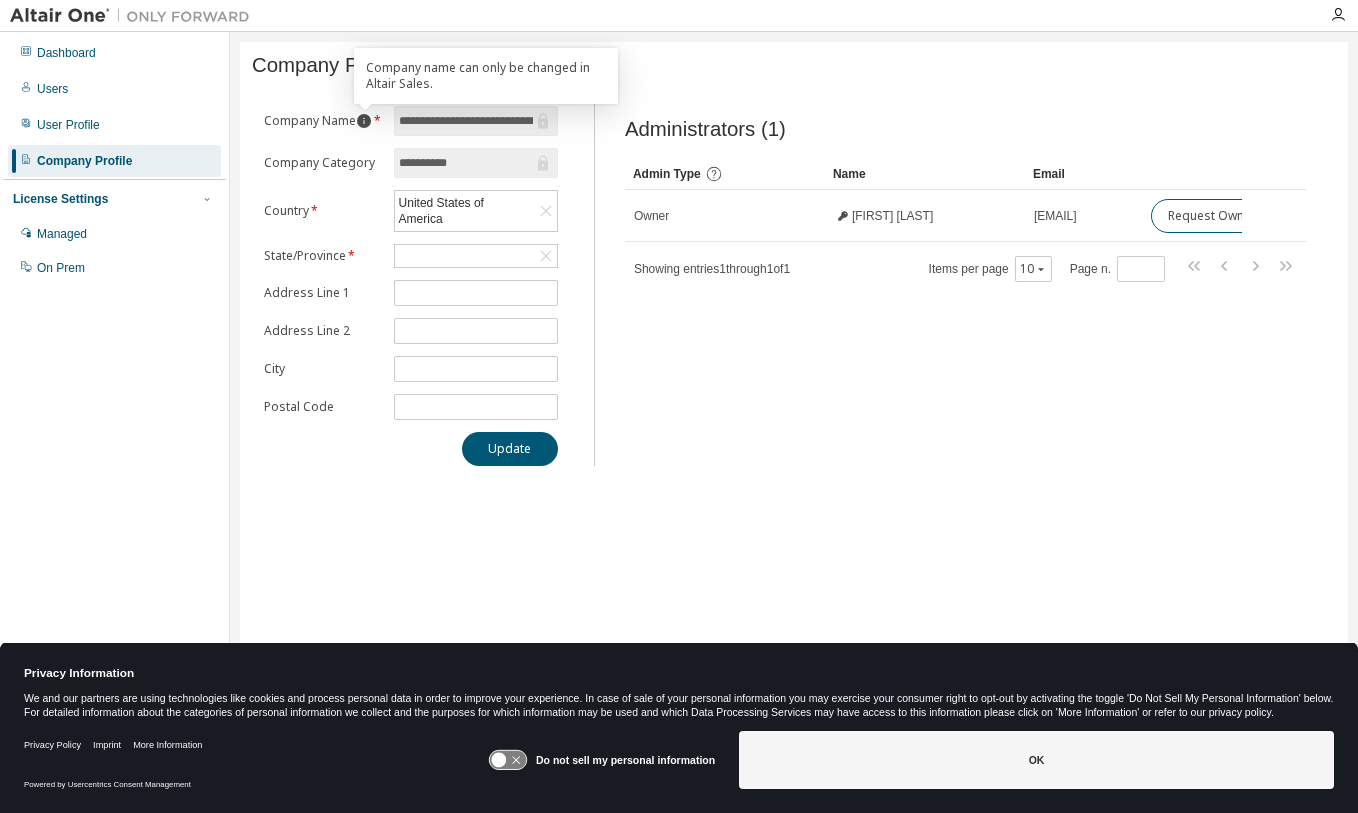 click on "Administrators (1) Clear Load Save Save As Field Operator Value Select filter Select operand Add criteria Search Admin Type Name Email Owner Satish Haryadi [EMAIL] Request Owner Change Showing entries 1 through 1 of 1 Items per page 10 Page n. *" at bounding box center (965, 280) 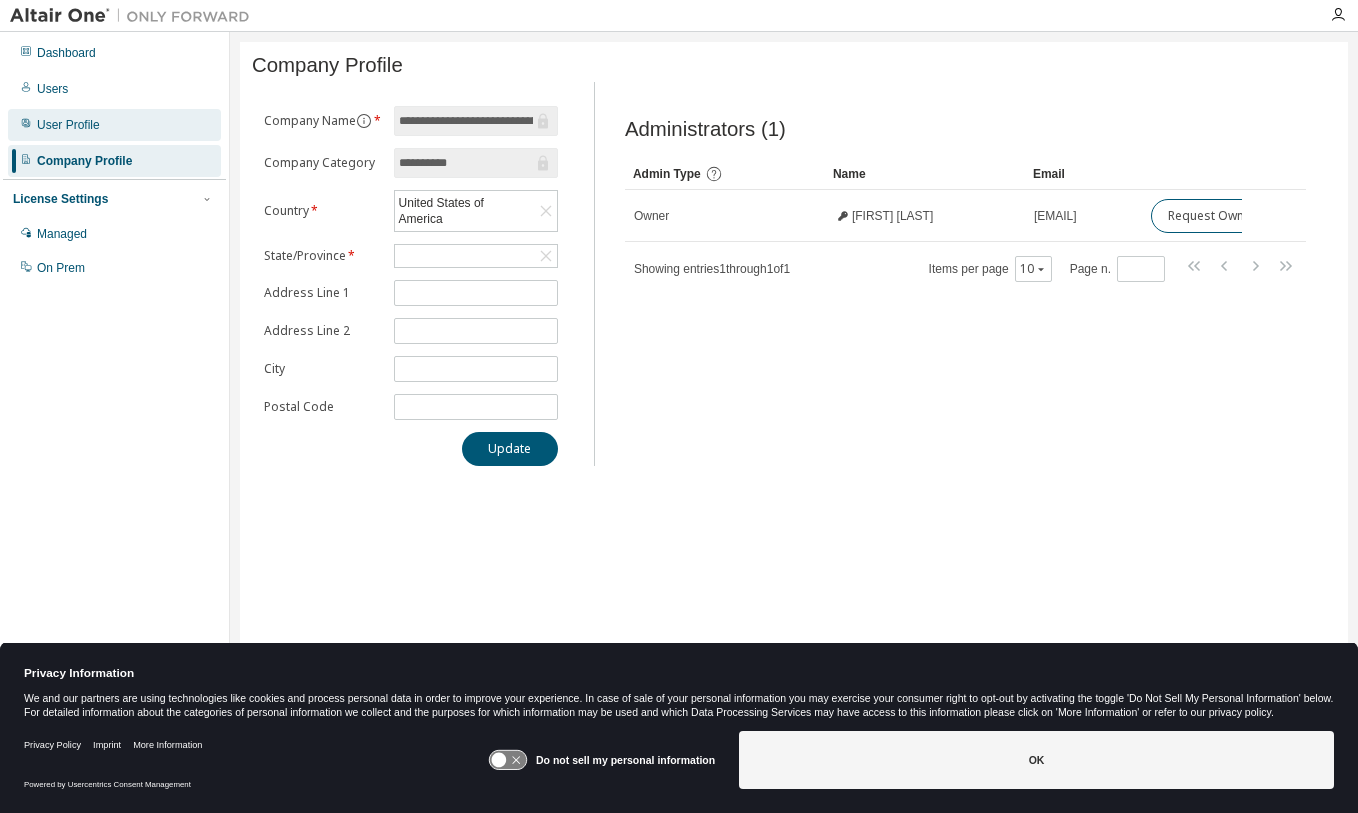 click on "User Profile" at bounding box center (114, 125) 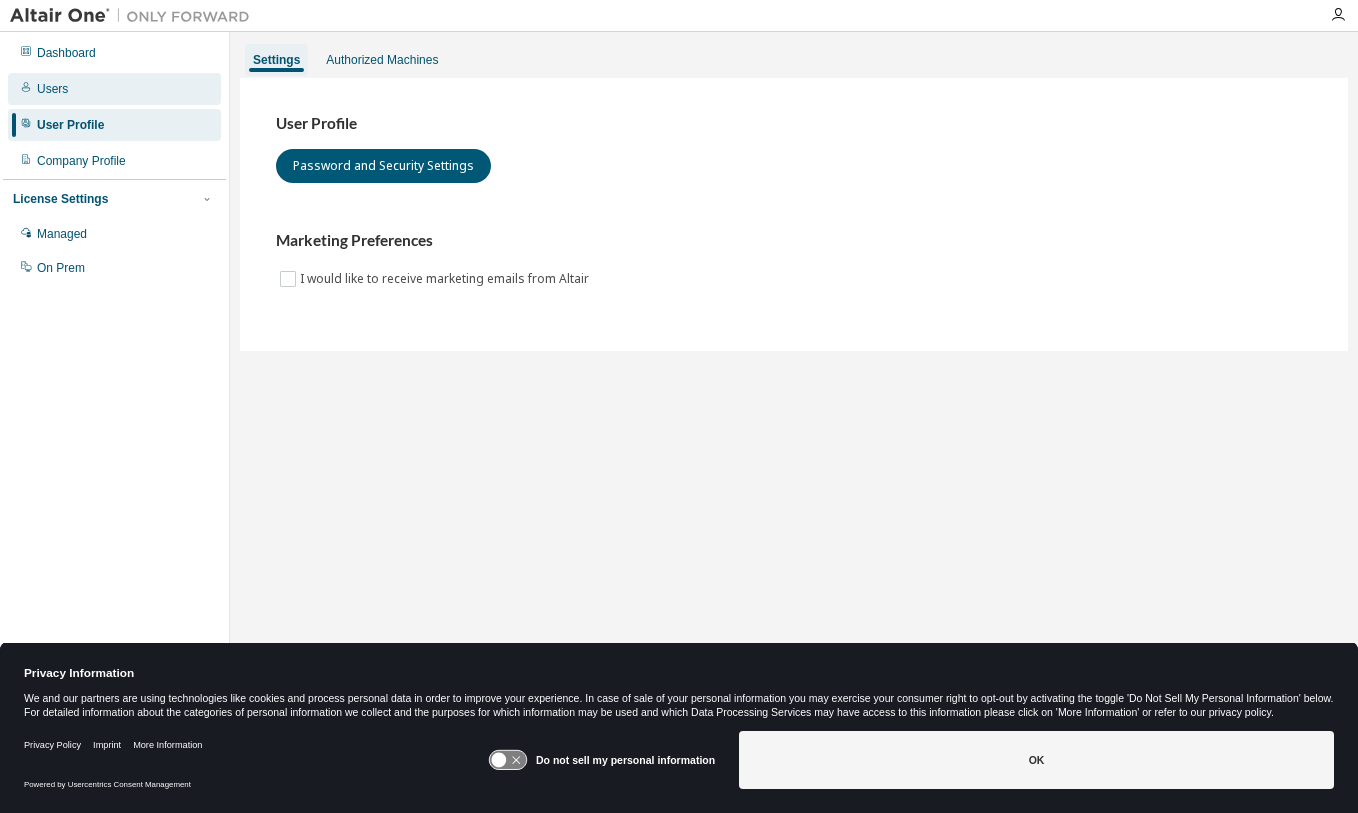 click on "Users" at bounding box center [114, 89] 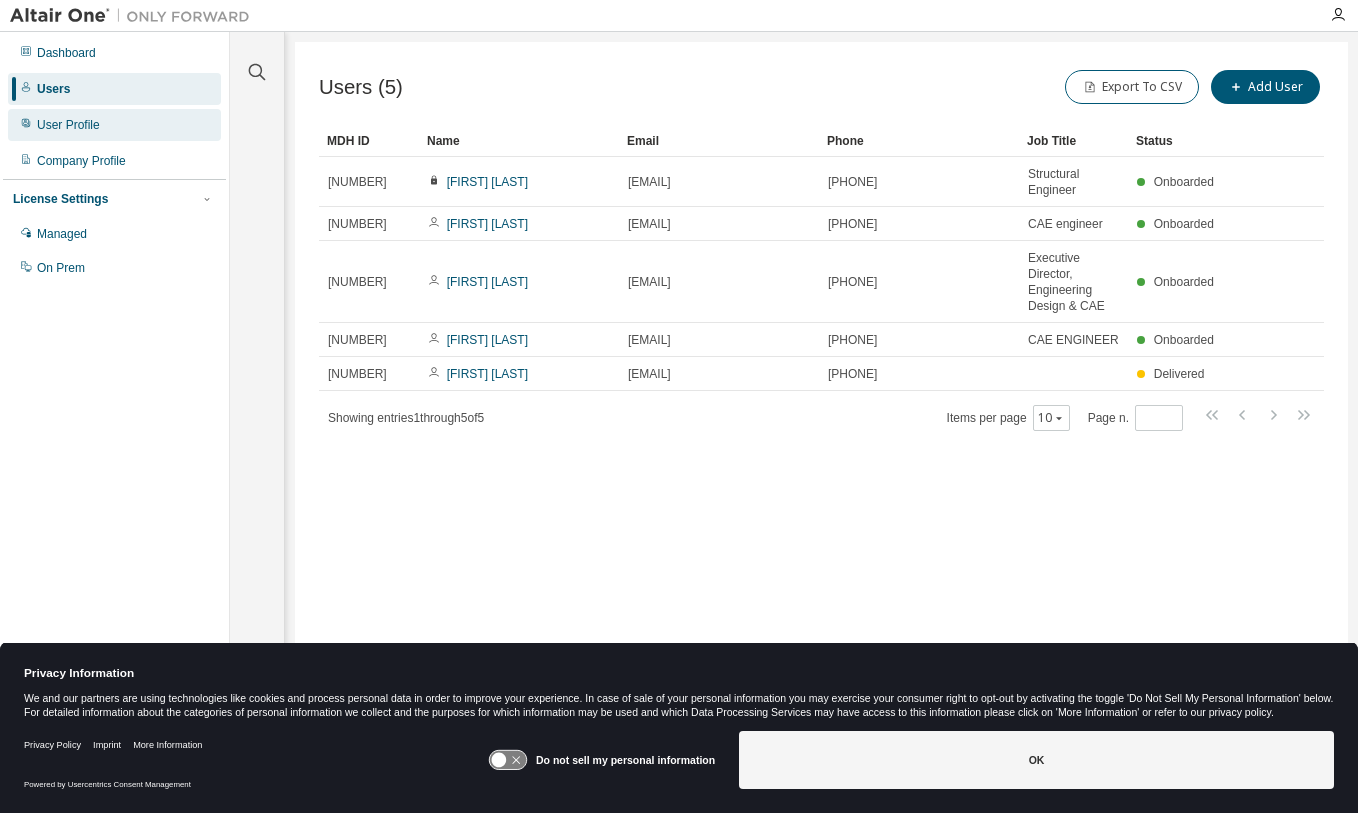 click on "User Profile" at bounding box center (114, 125) 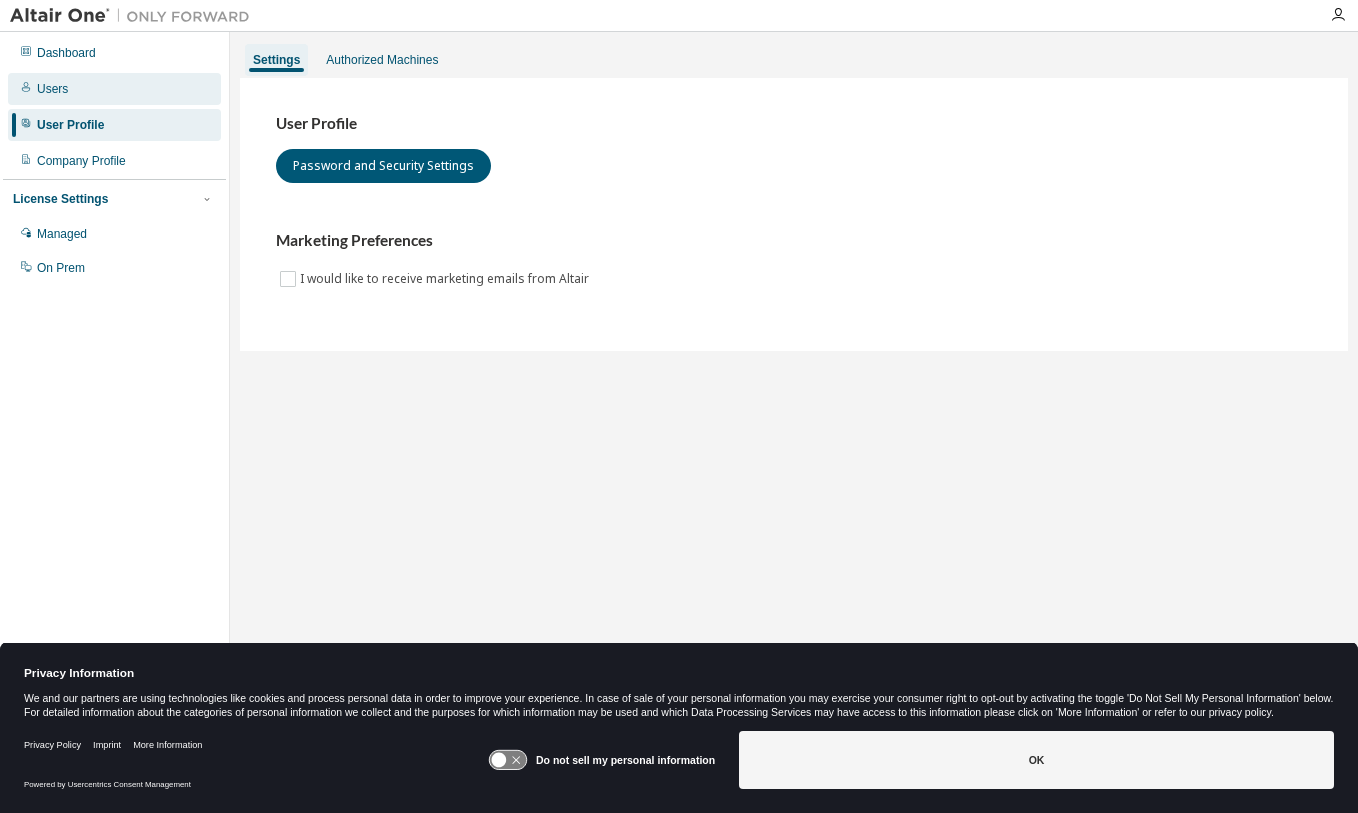 click on "Users" at bounding box center [114, 89] 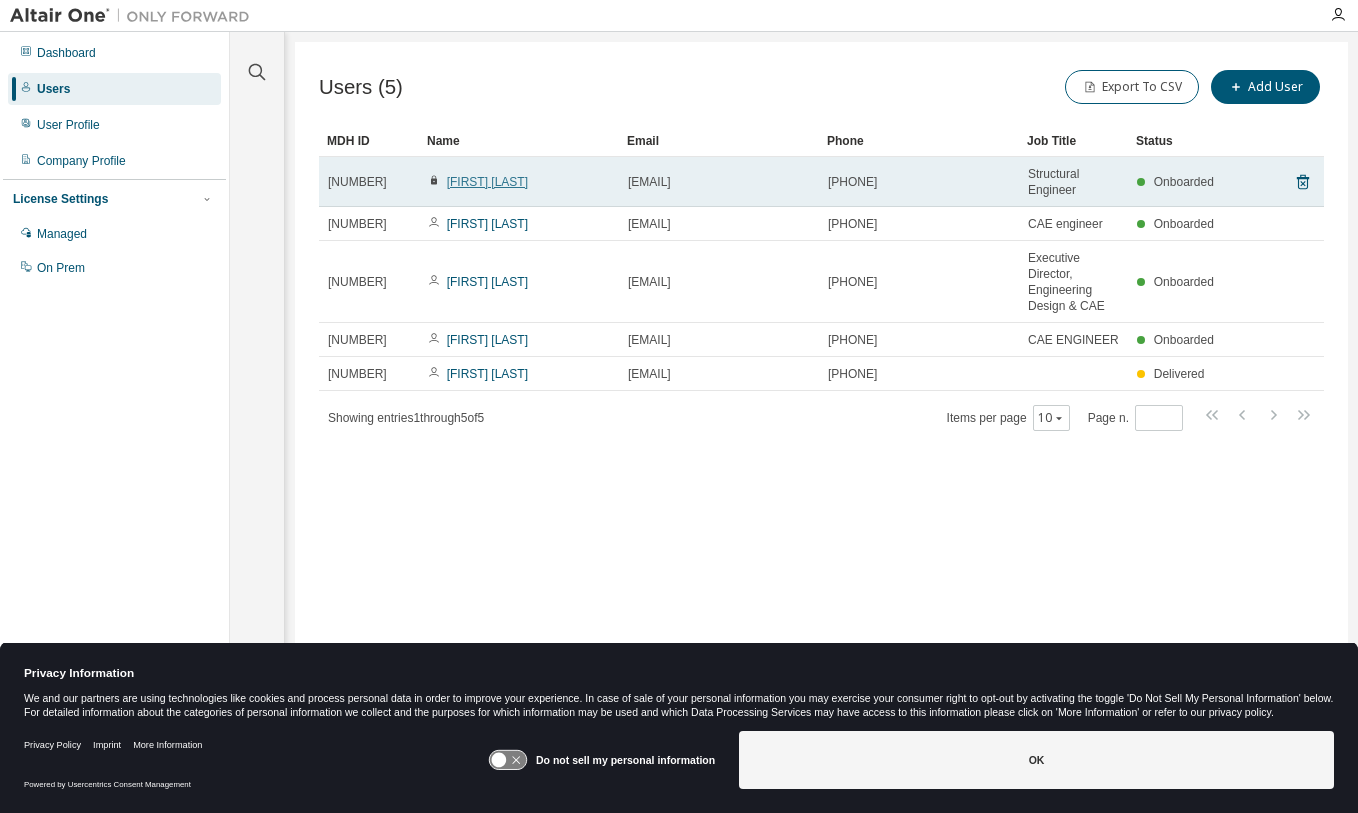 click on "[FIRST] [LAST]" at bounding box center (487, 182) 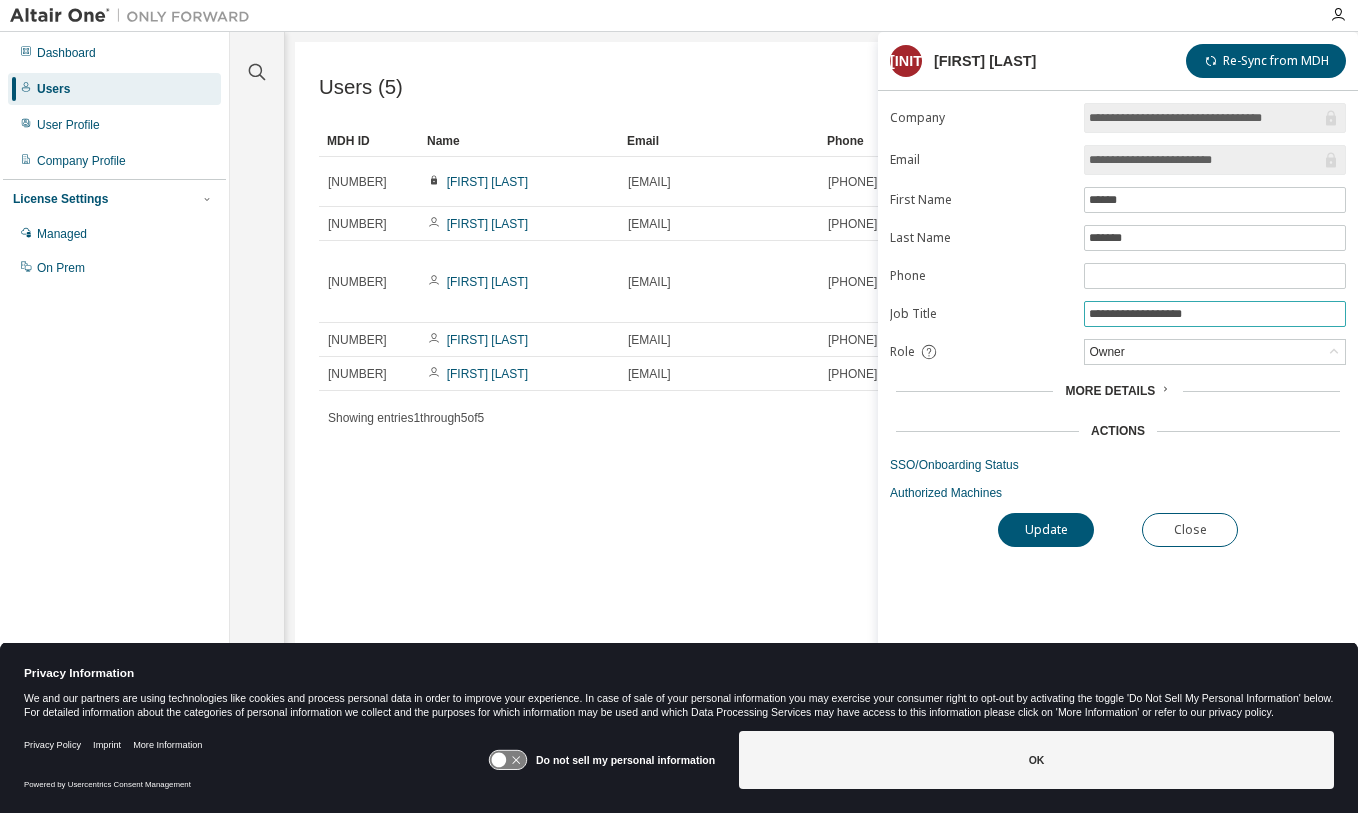 click on "**********" at bounding box center (1215, 314) 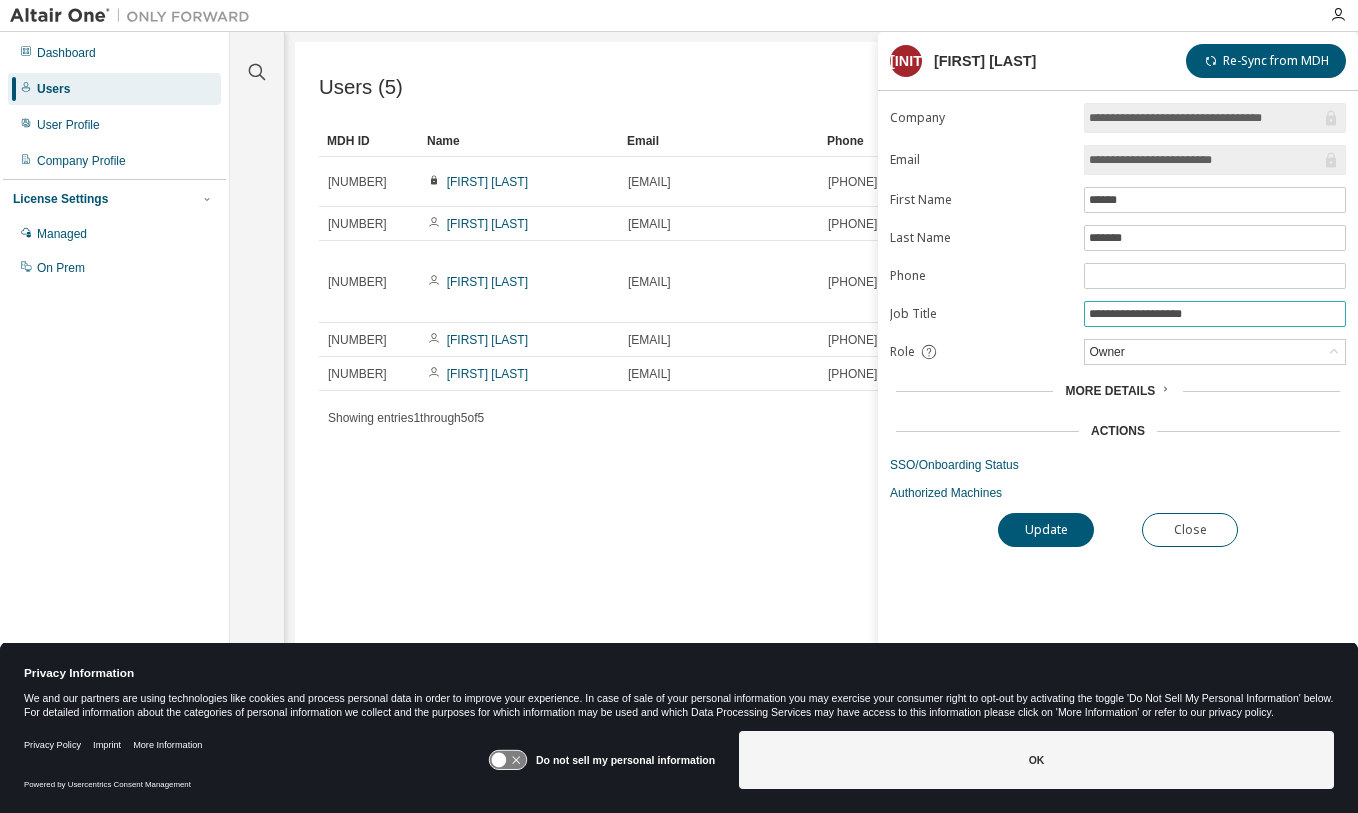drag, startPoint x: 1225, startPoint y: 312, endPoint x: 991, endPoint y: 319, distance: 234.10468 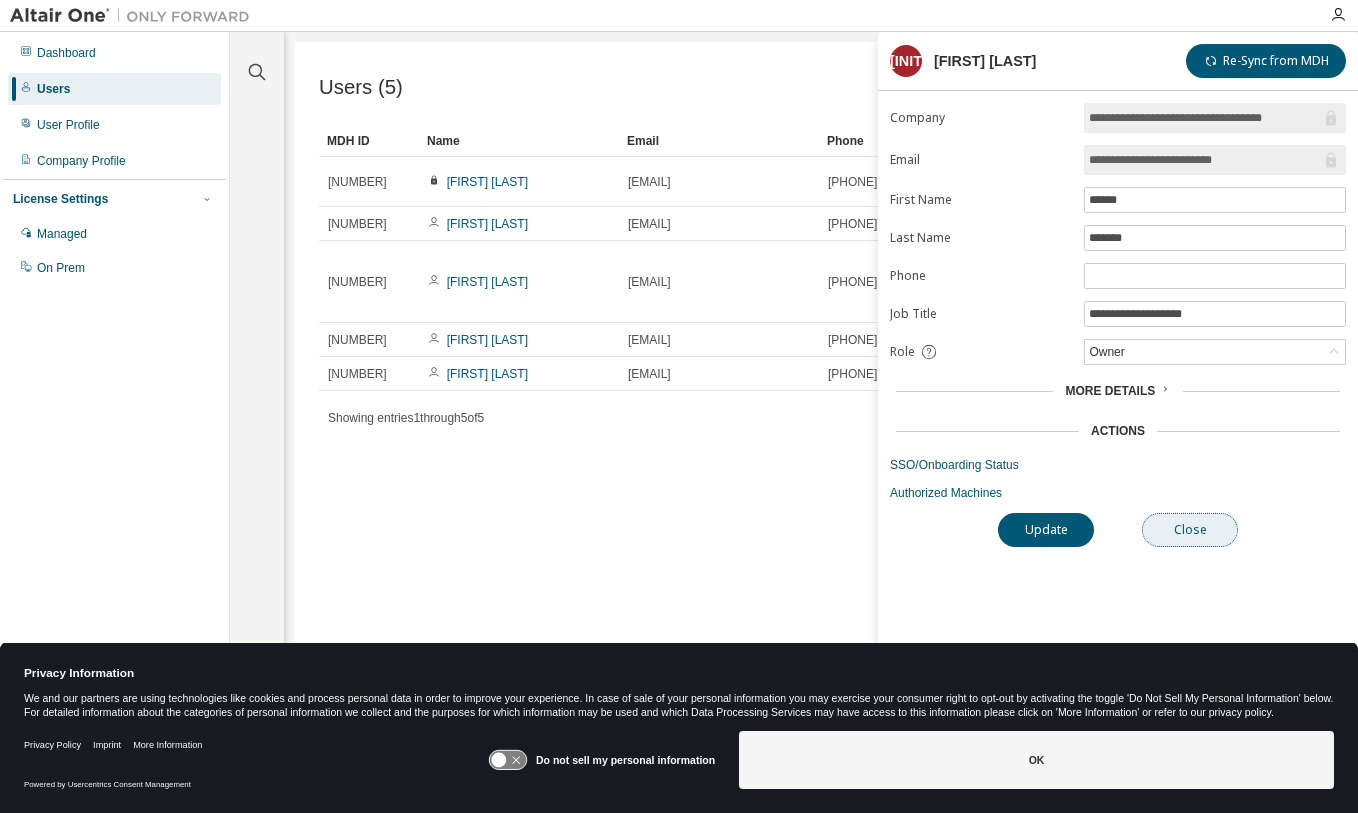 click on "Close" at bounding box center (1190, 530) 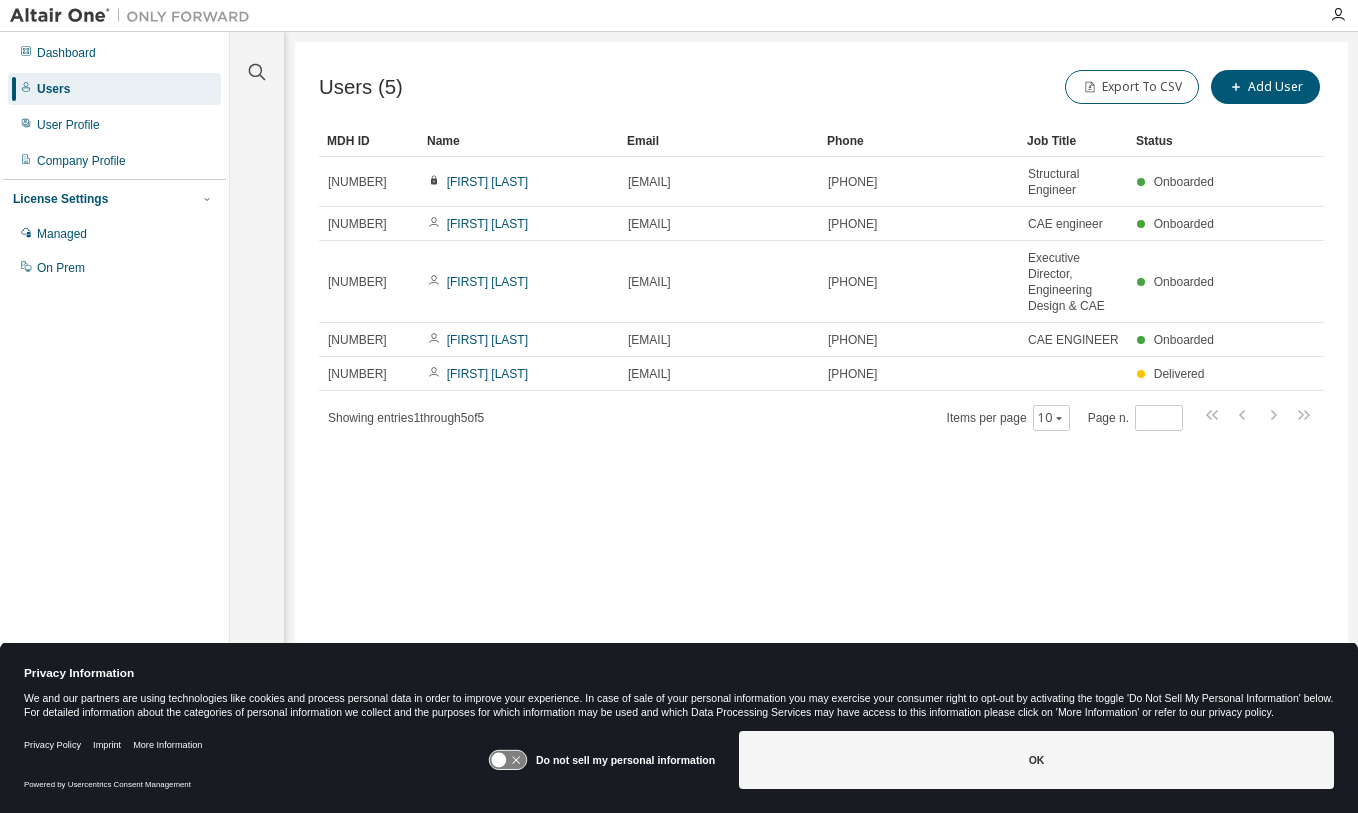 click on "Users (5) Export To CSV Add User Clear Load Save Save As Field Operator Value Select filter Select operand Add criteria Search MDH ID Name Email Phone Job Title Status [NUMBER] Satish Haryadi [EMAIL] [PHONE] Structural Engineer Onboarded [NUMBER] Sam Asirvatham [EMAIL] [PHONE] CAE engineer Onboarded [NUMBER] Joseph Bodary [EMAIL] [PHONE] Executive Director, Engineering Design & CAE Onboarded [NUMBER] [FIRST] [LAST] [EMAIL] [PHONE] CAE ENGINEER Onboarded [NUMBER] Ron Maxwell [EMAIL] [PHONE] Delivered Showing entries 1 through 5 of 5 Items per page 10 Page n. *" at bounding box center [821, 393] 